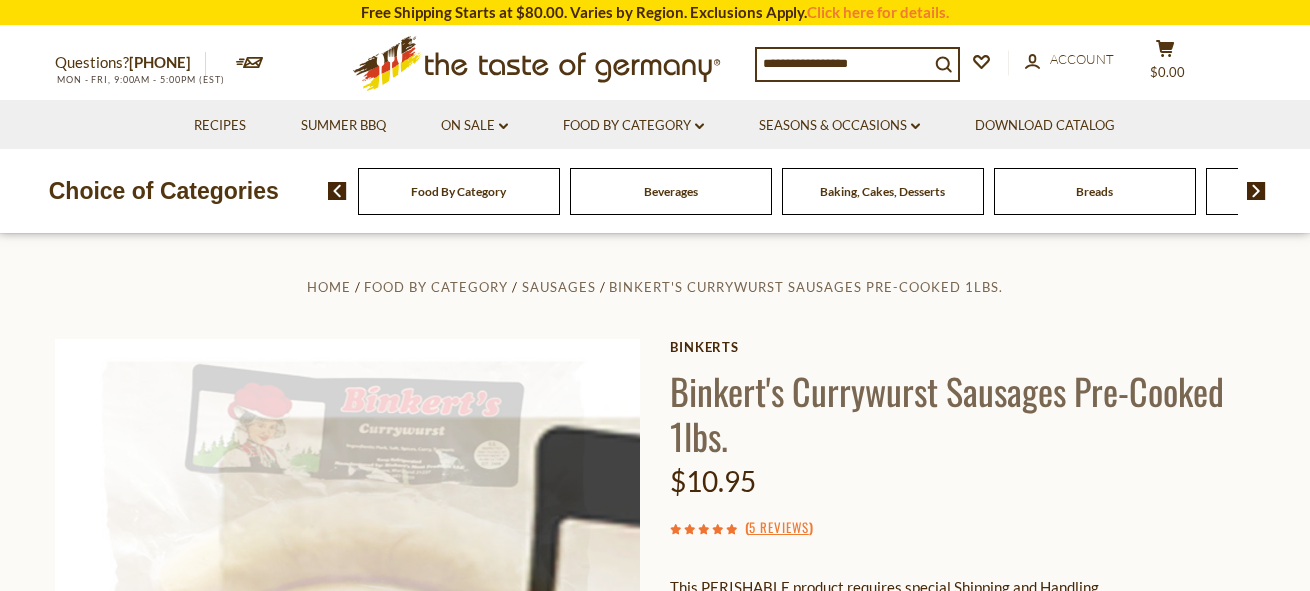 scroll, scrollTop: 0, scrollLeft: 0, axis: both 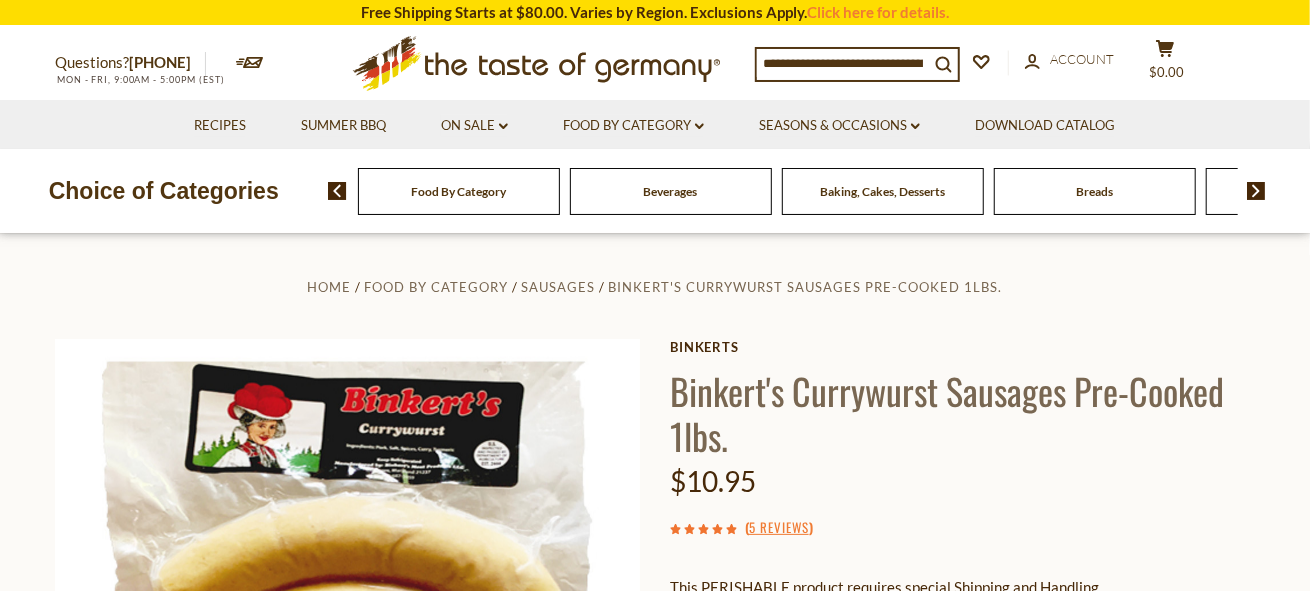 click at bounding box center (843, 63) 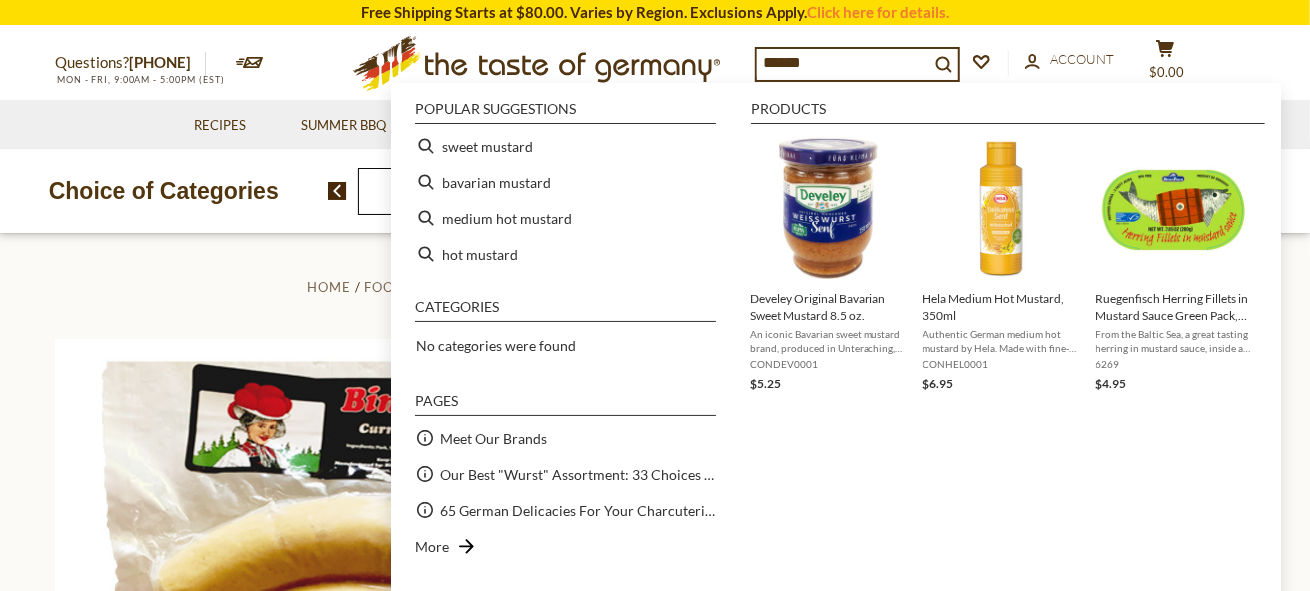 type on "*******" 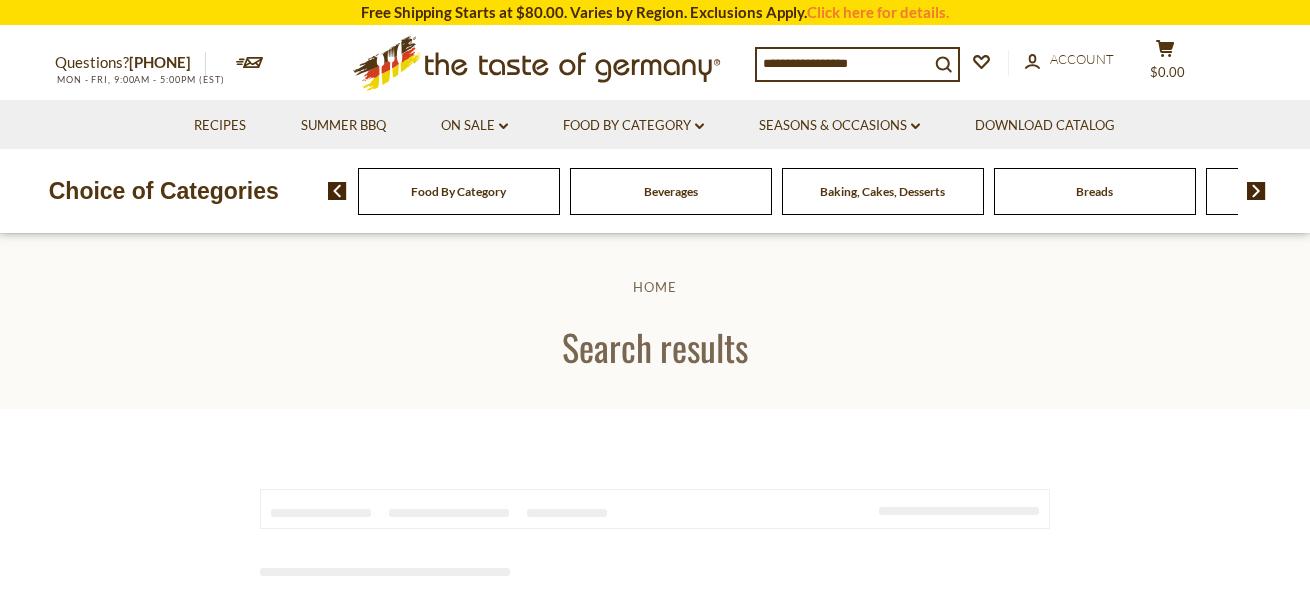 scroll, scrollTop: 0, scrollLeft: 0, axis: both 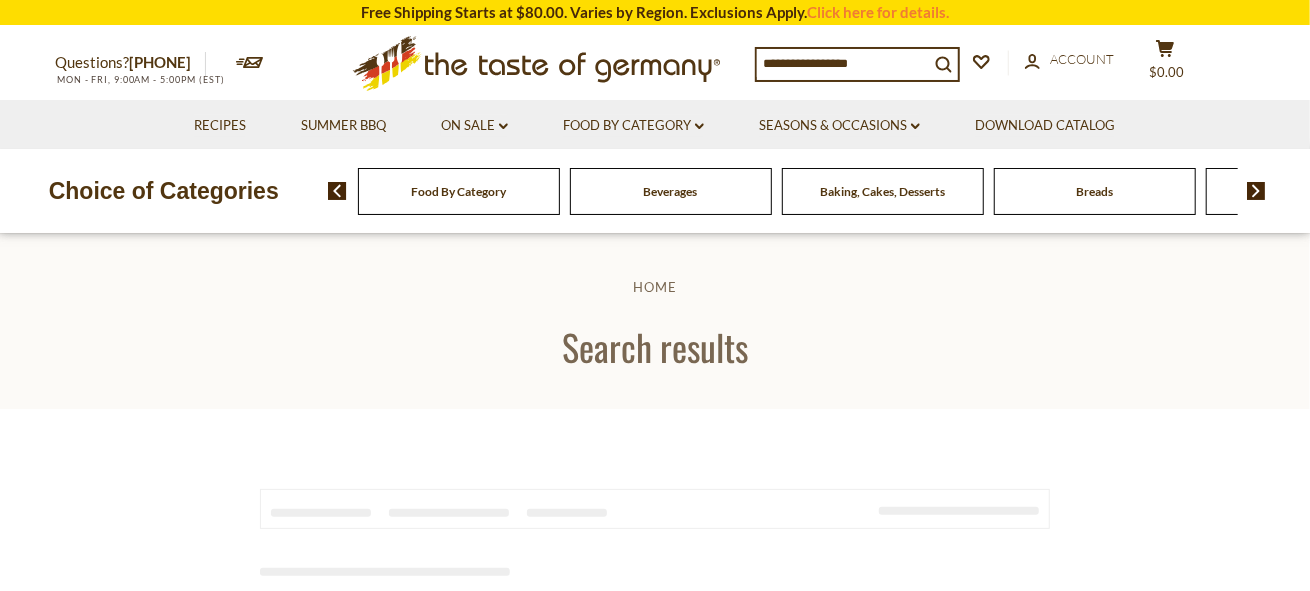 type on "*******" 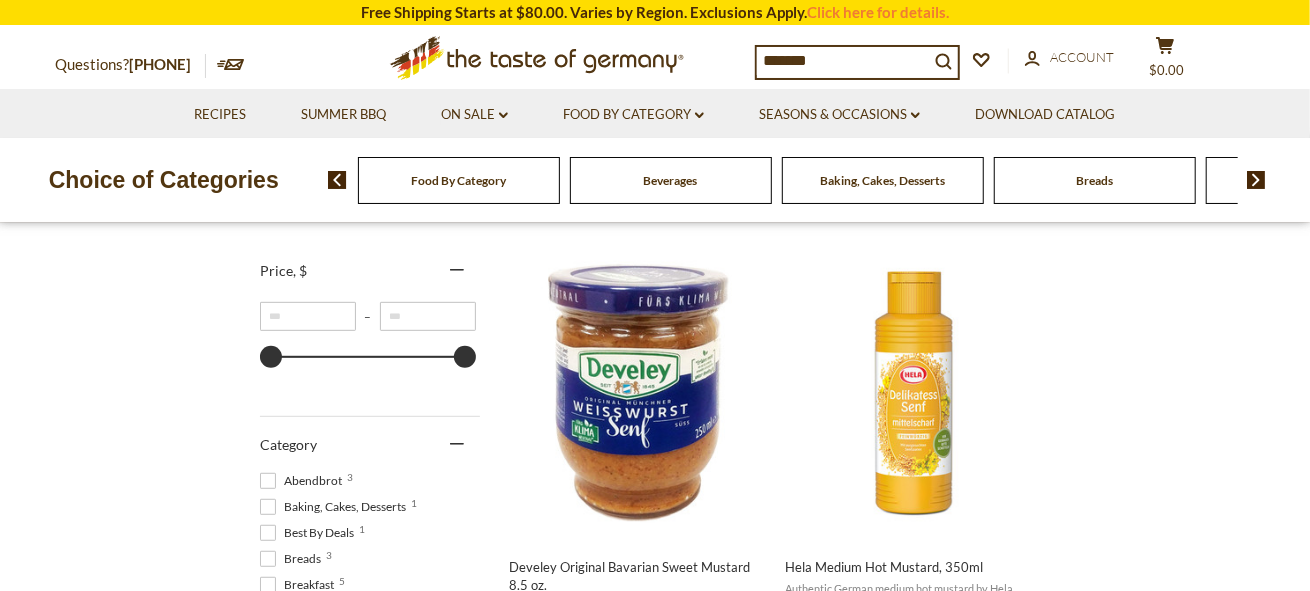 scroll, scrollTop: 400, scrollLeft: 0, axis: vertical 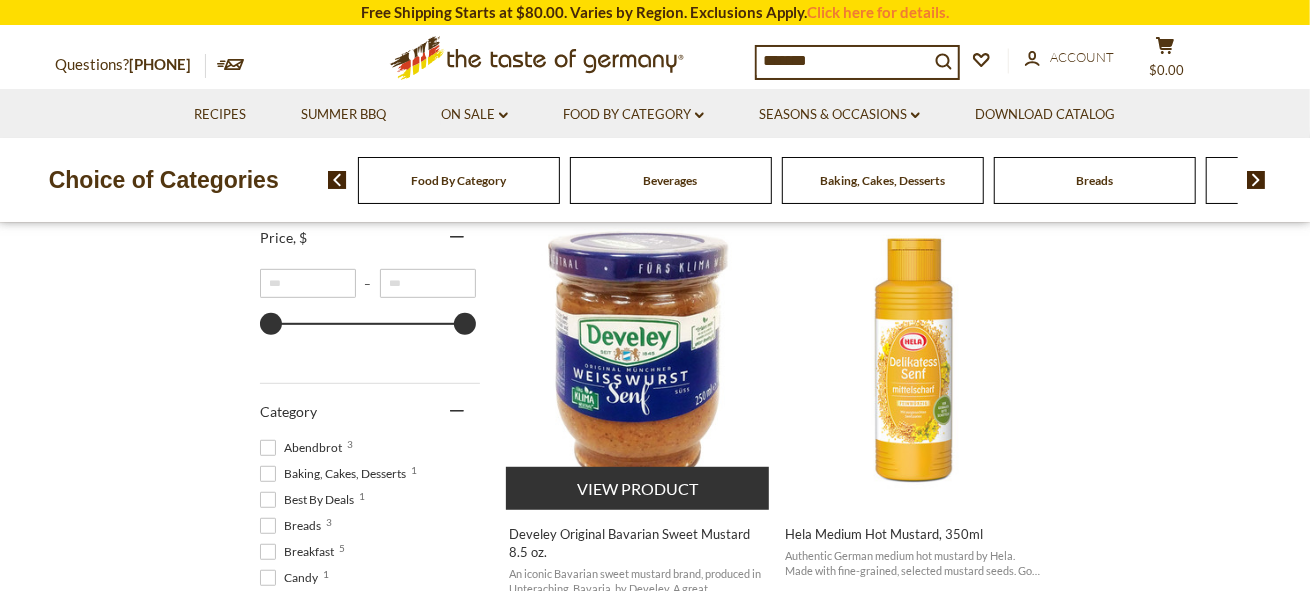 click at bounding box center [638, 360] 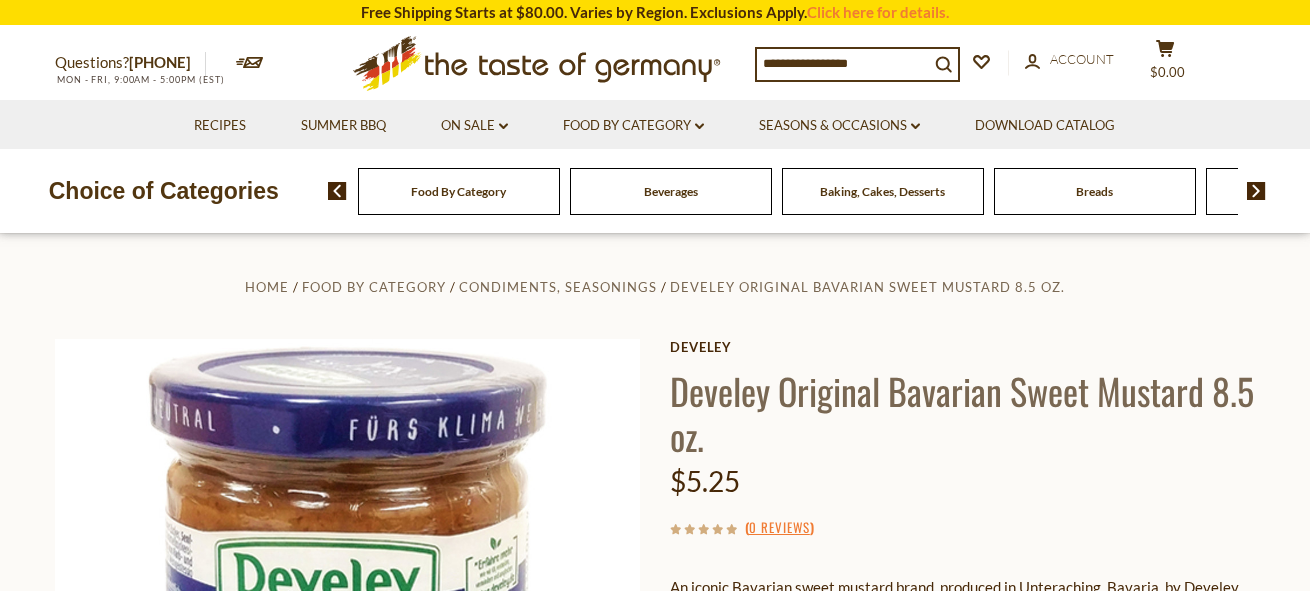 scroll, scrollTop: 0, scrollLeft: 0, axis: both 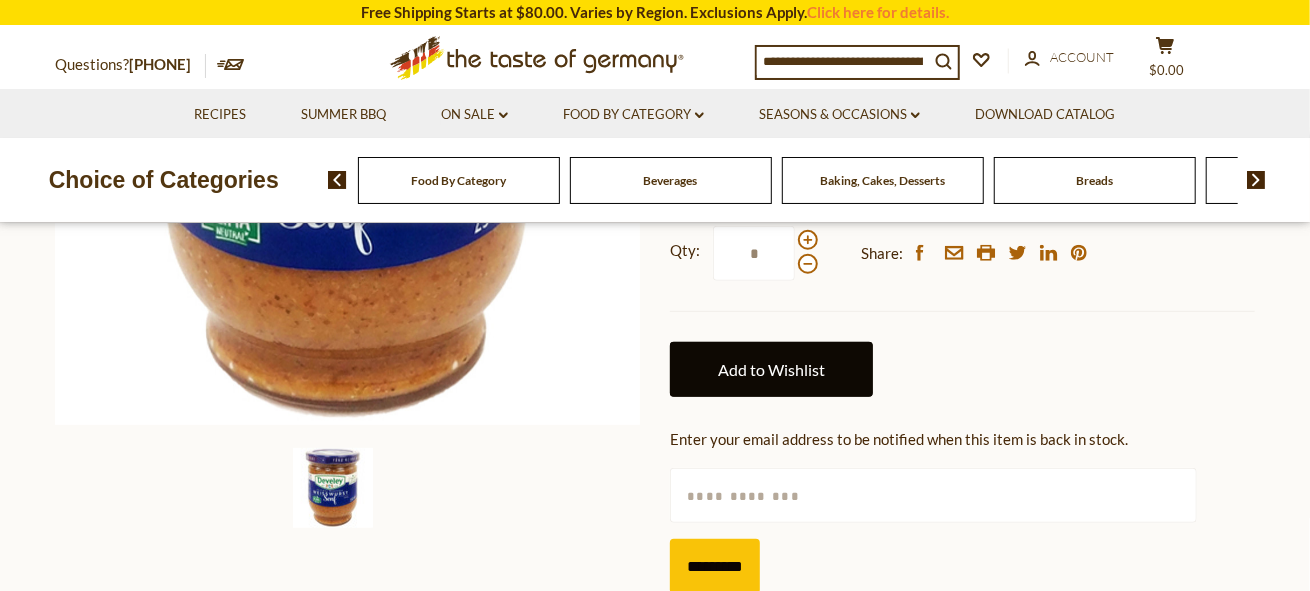 click on "Add to Wishlist" at bounding box center (771, 369) 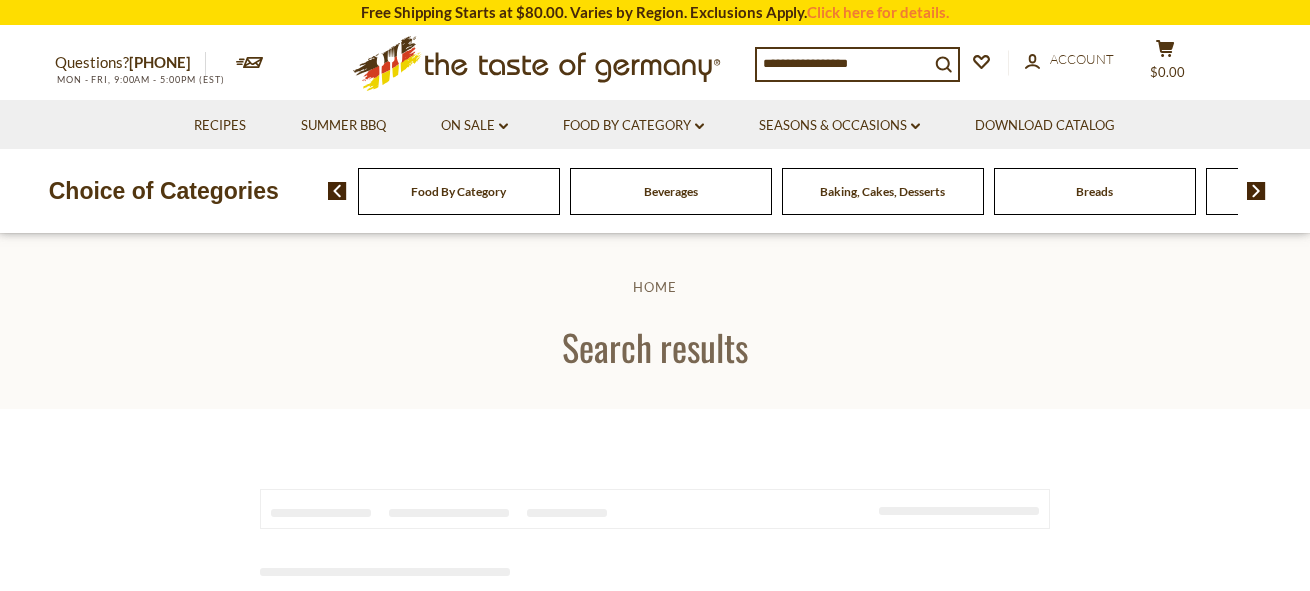 scroll, scrollTop: 0, scrollLeft: 0, axis: both 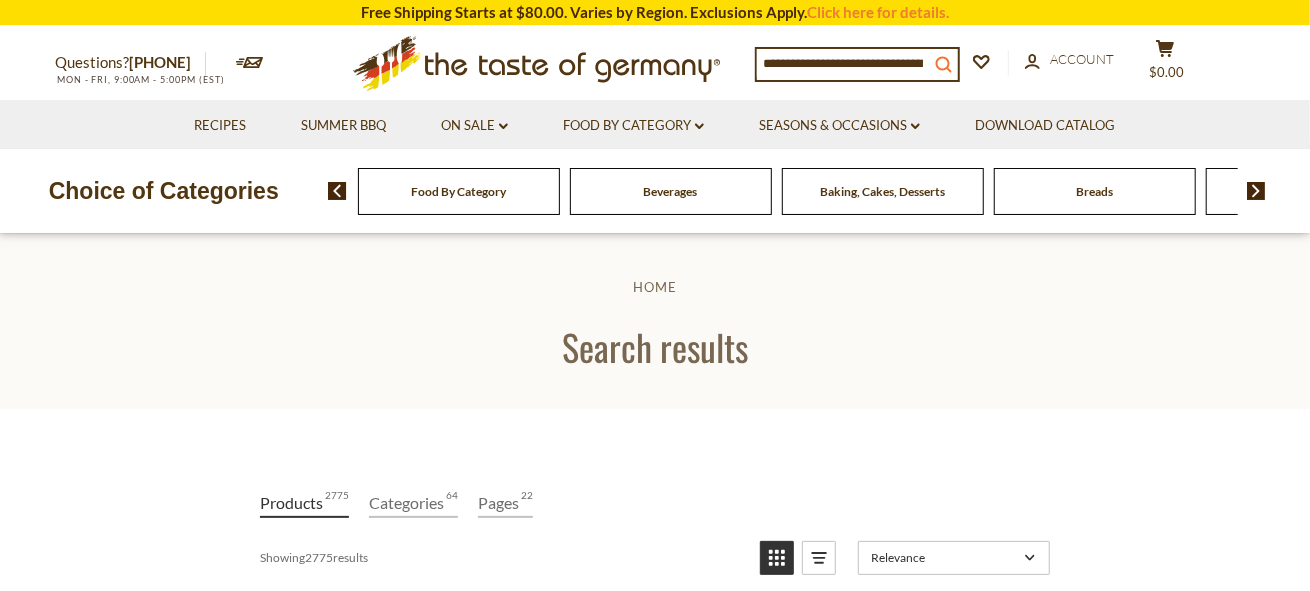 click on "search_icon" at bounding box center (943, 62) 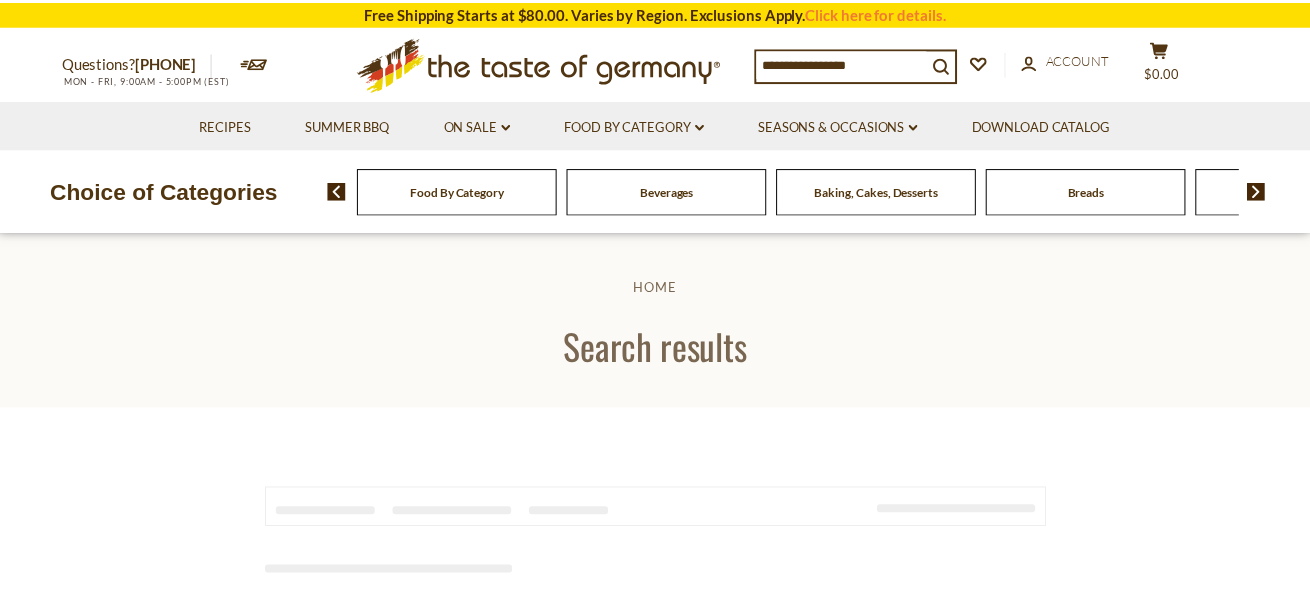 scroll, scrollTop: 0, scrollLeft: 0, axis: both 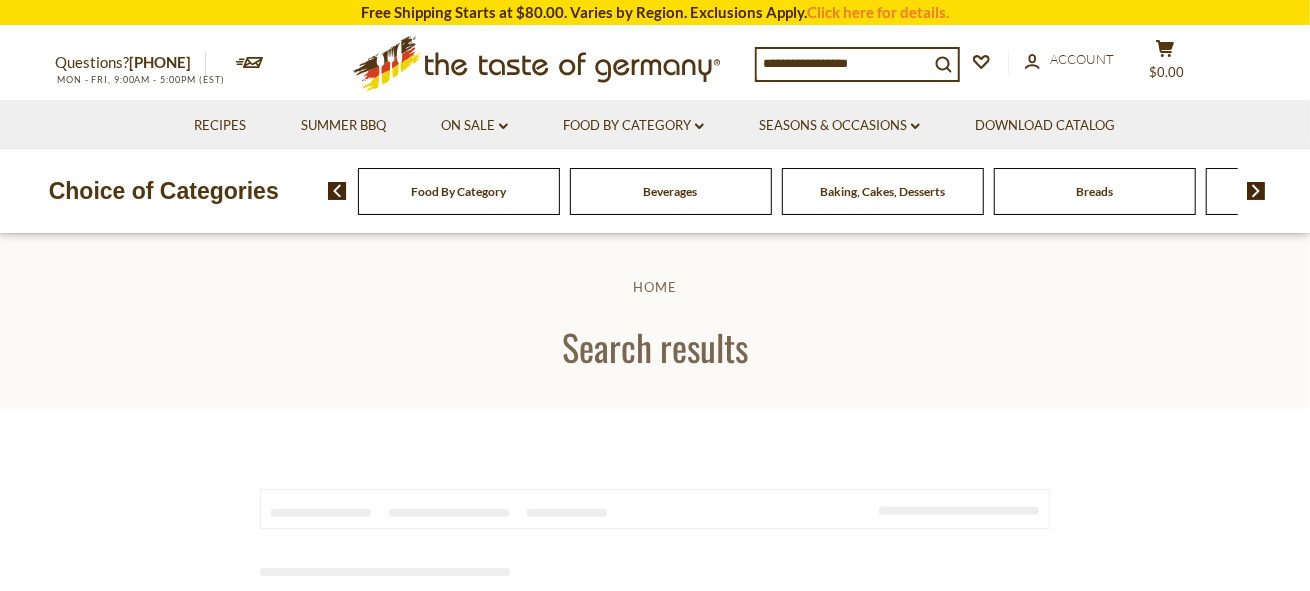 click at bounding box center [843, 63] 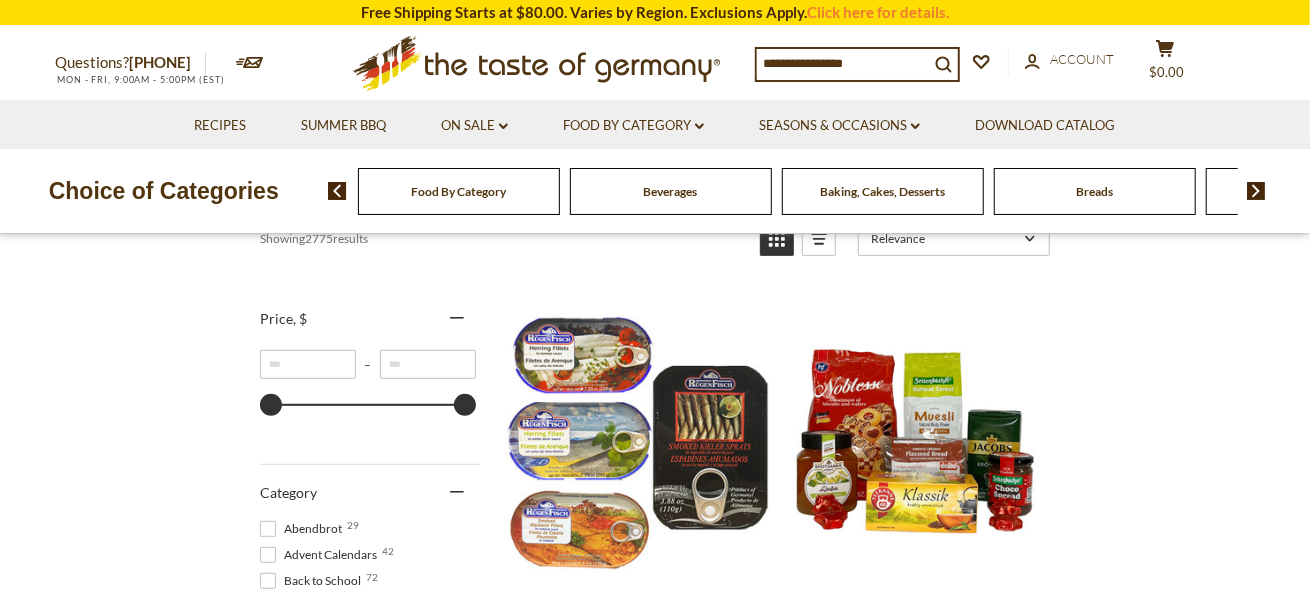 scroll, scrollTop: 0, scrollLeft: 0, axis: both 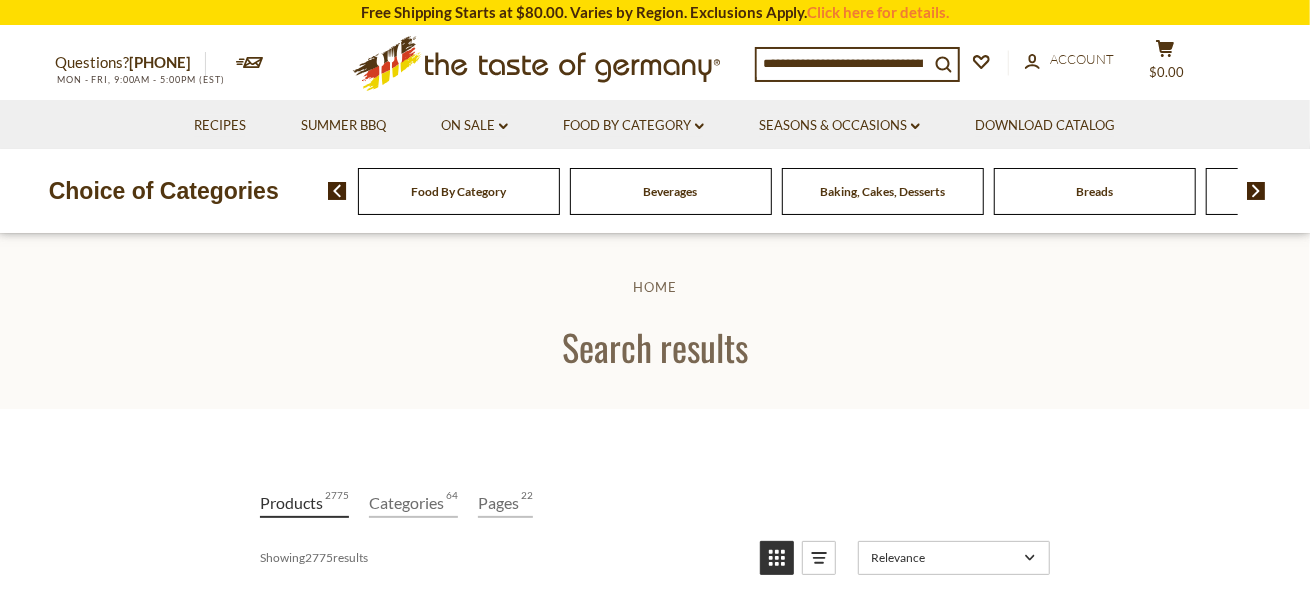 click at bounding box center [843, 63] 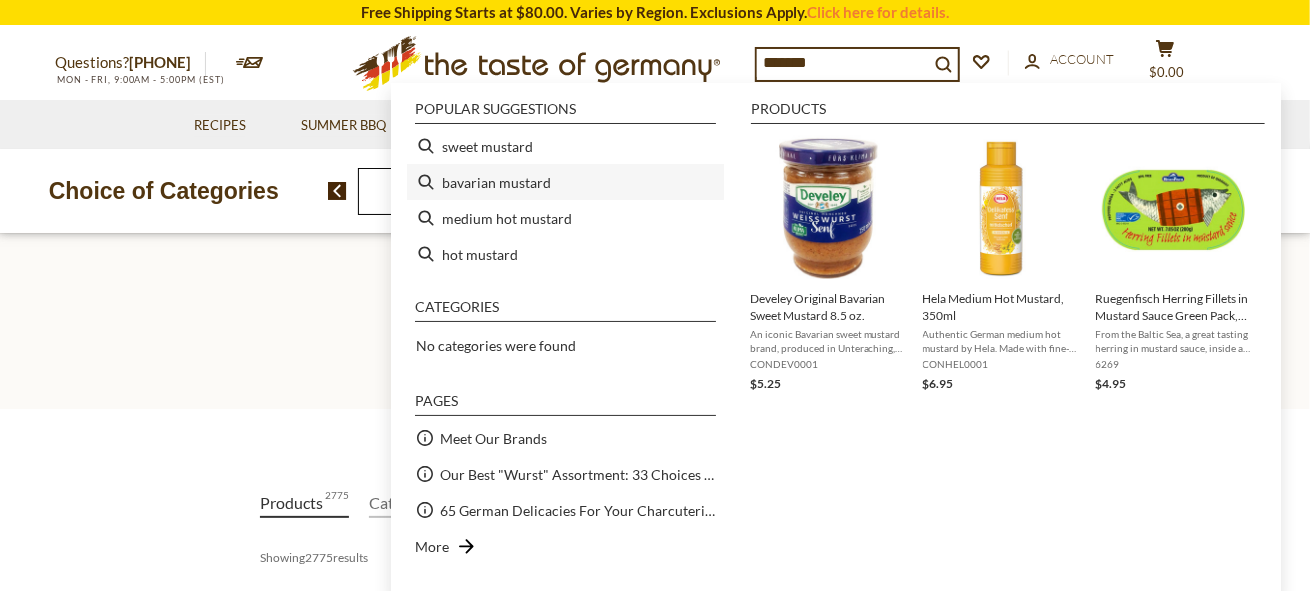 click on "bavarian mustard" at bounding box center (565, 182) 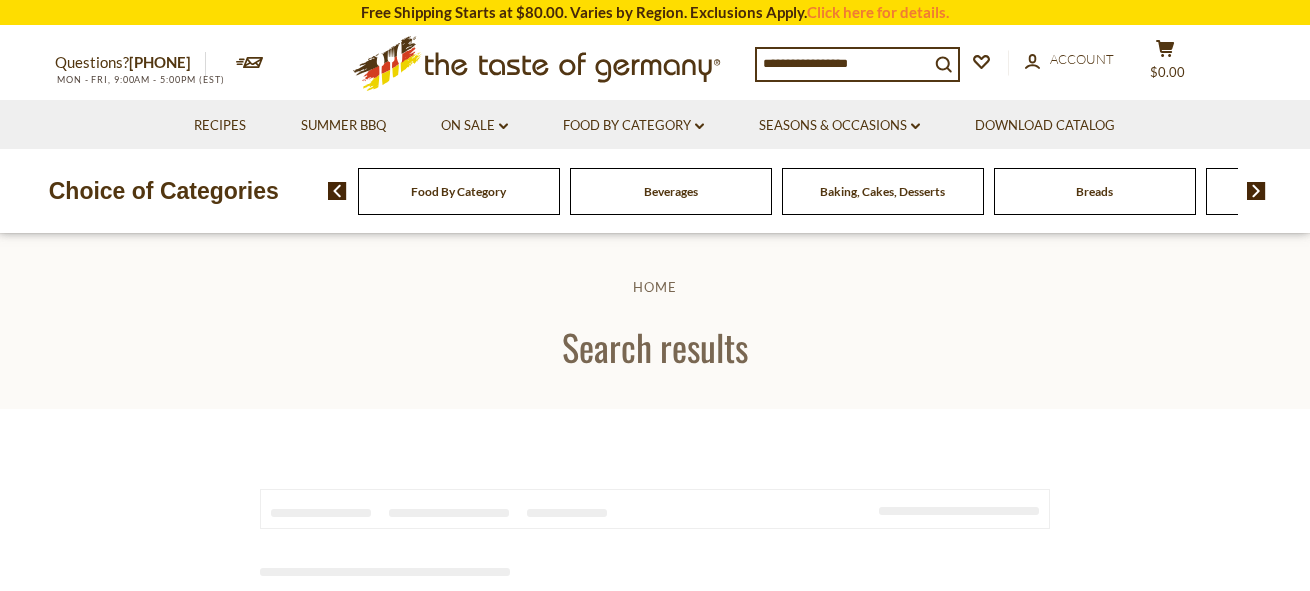 scroll, scrollTop: 0, scrollLeft: 0, axis: both 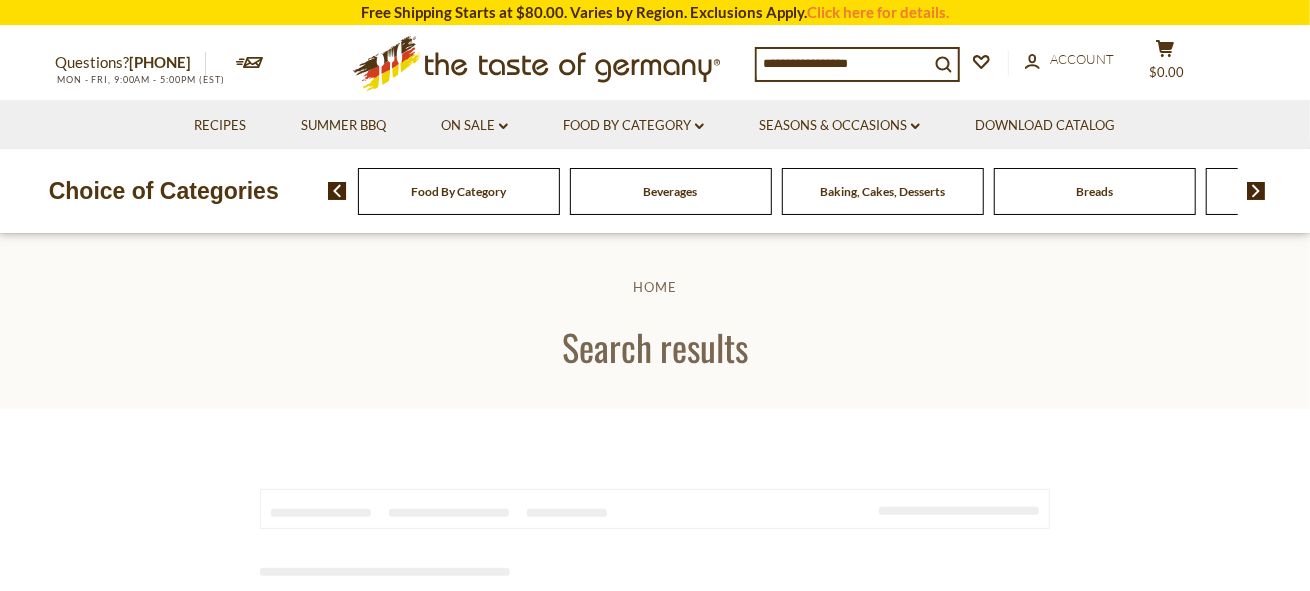 type on "**********" 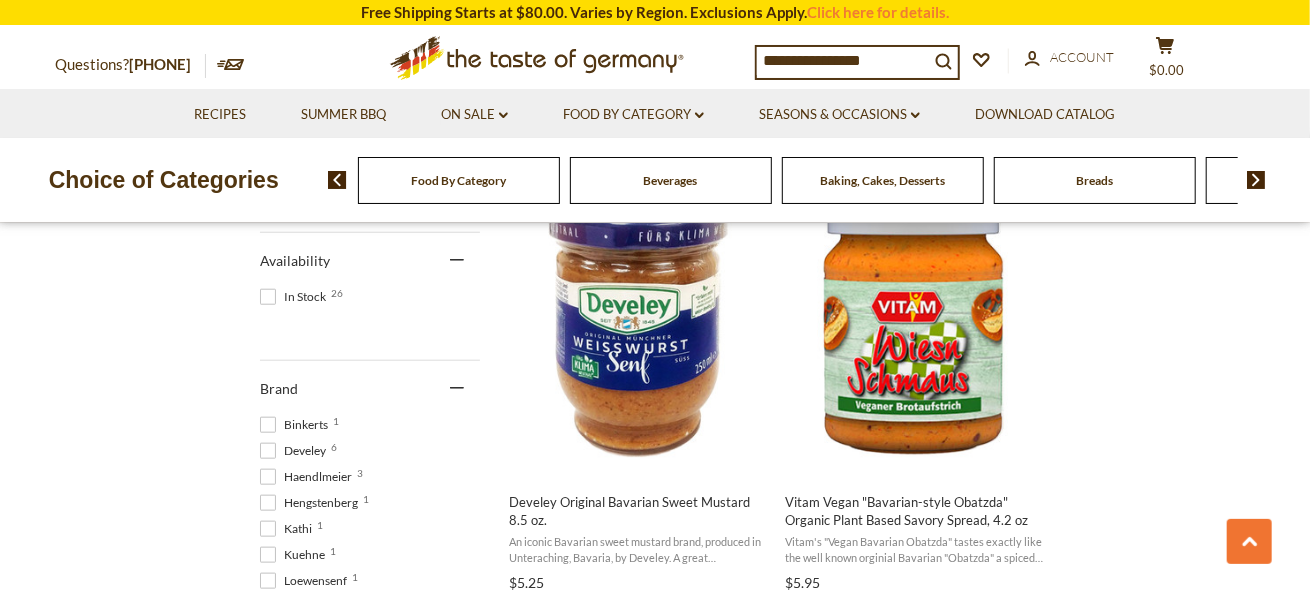 scroll, scrollTop: 900, scrollLeft: 0, axis: vertical 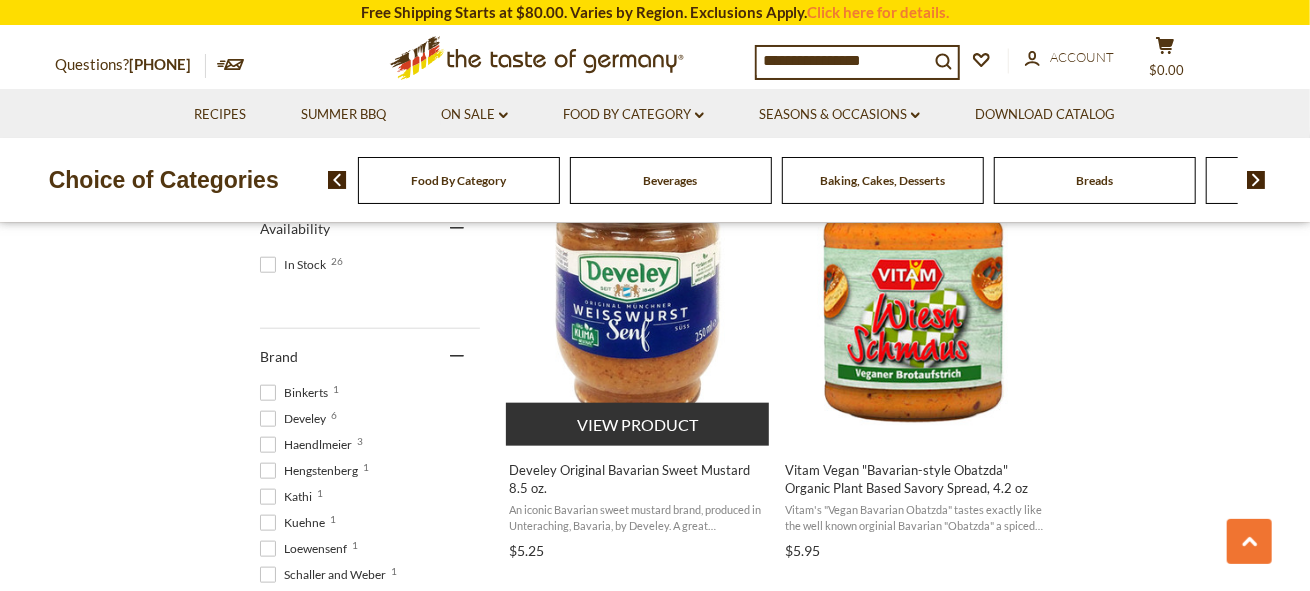 click at bounding box center [638, 296] 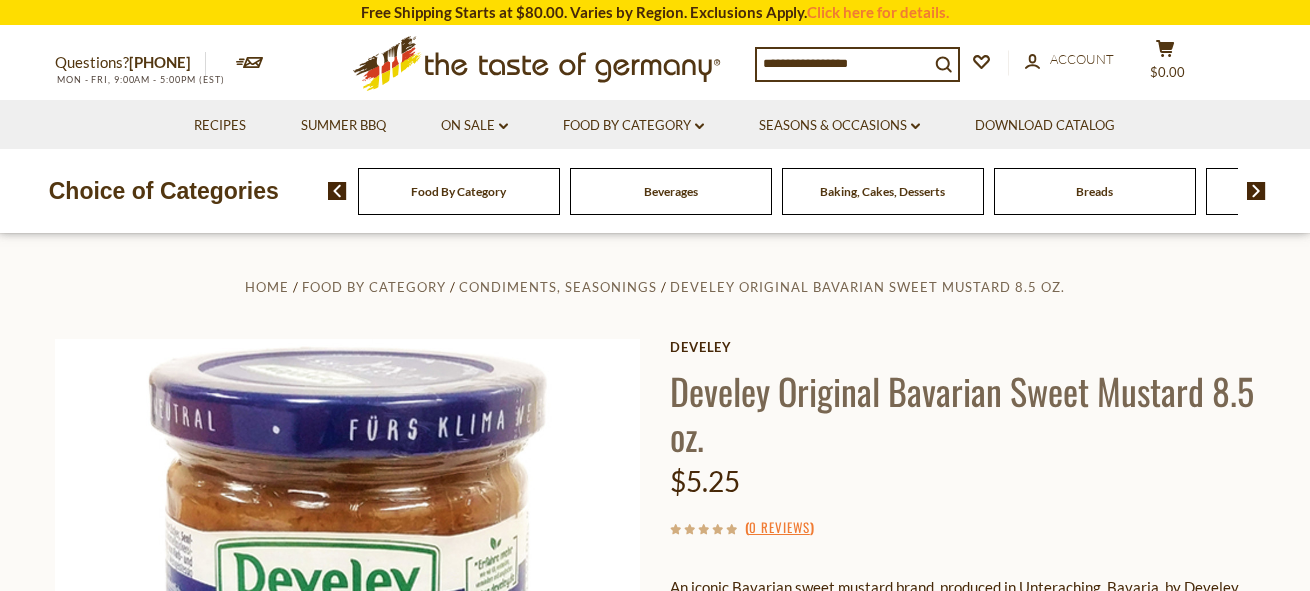 scroll, scrollTop: 0, scrollLeft: 0, axis: both 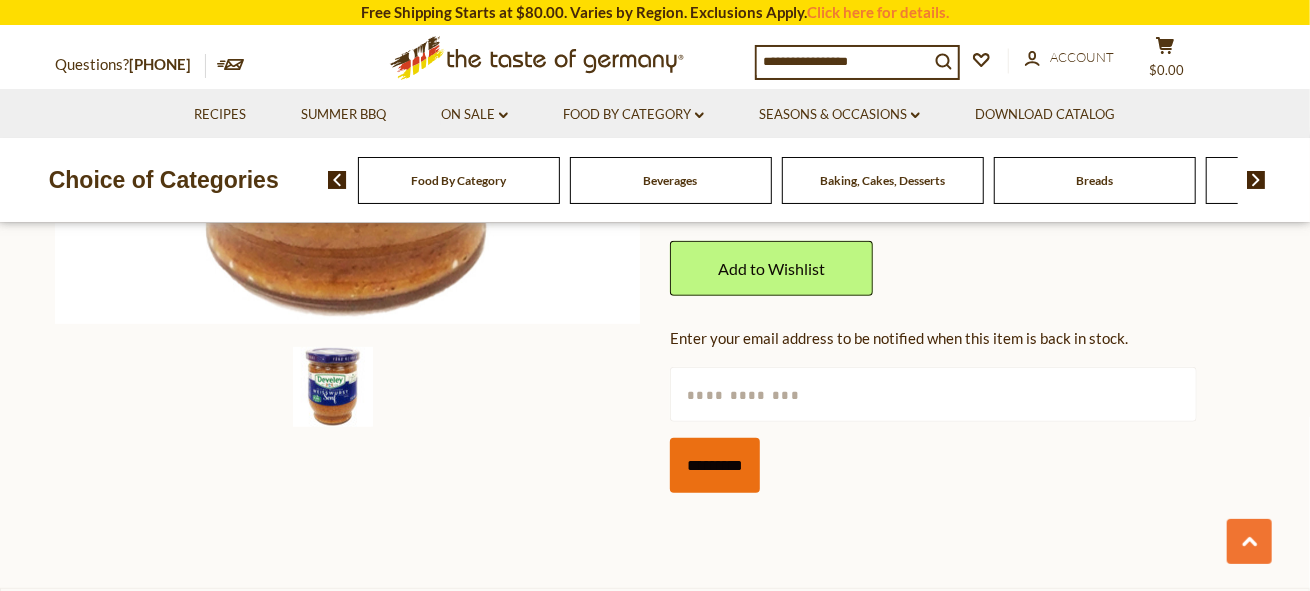 click on "*********" at bounding box center (715, 465) 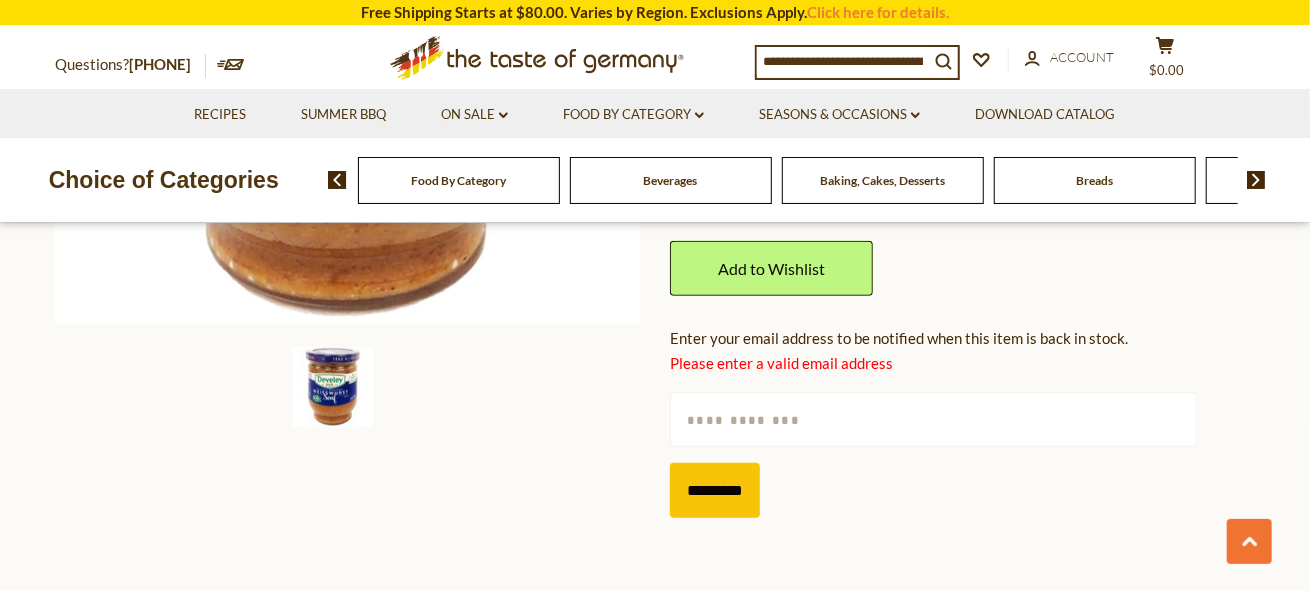 click at bounding box center [933, 419] 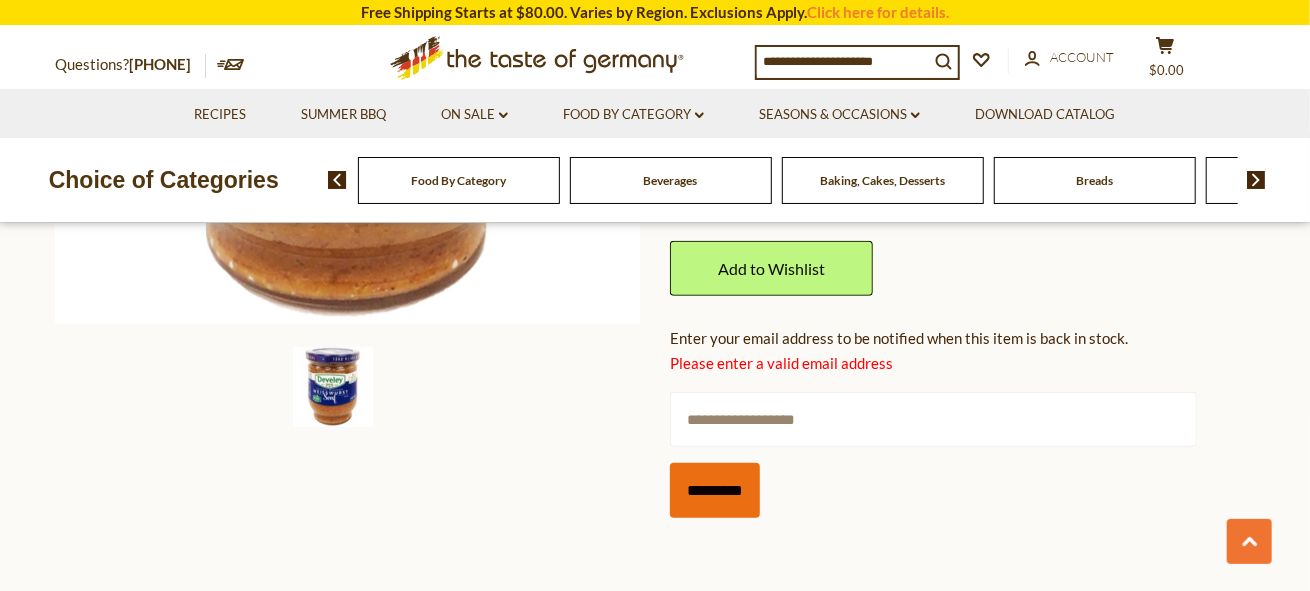 type on "**********" 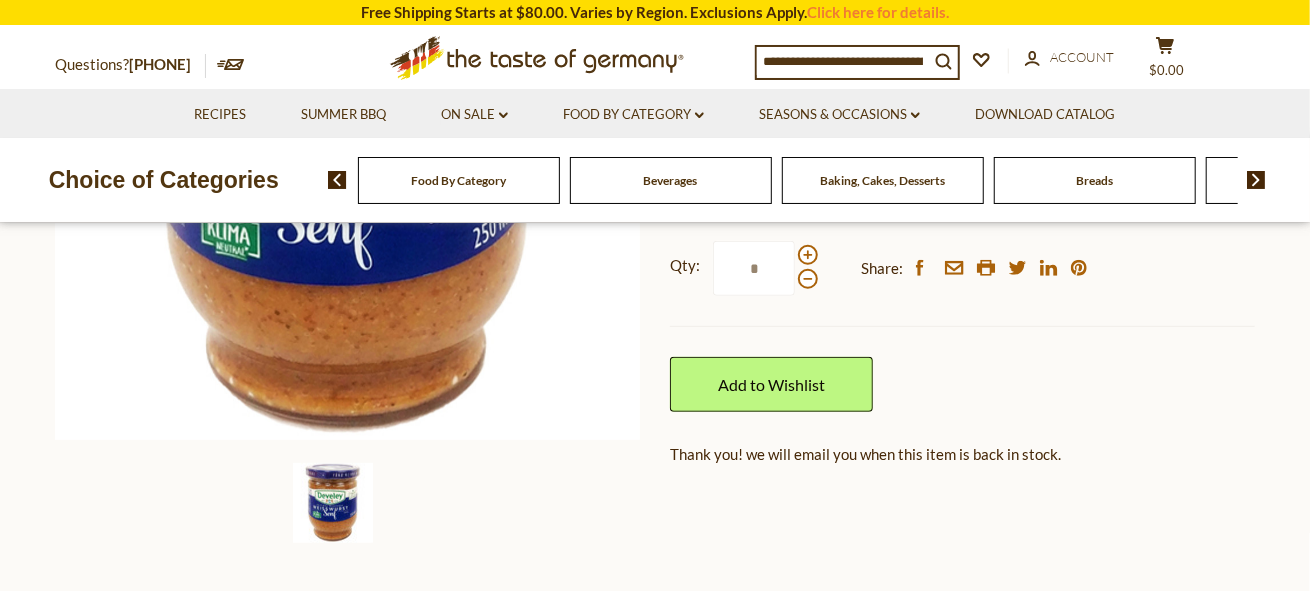 scroll, scrollTop: 400, scrollLeft: 0, axis: vertical 